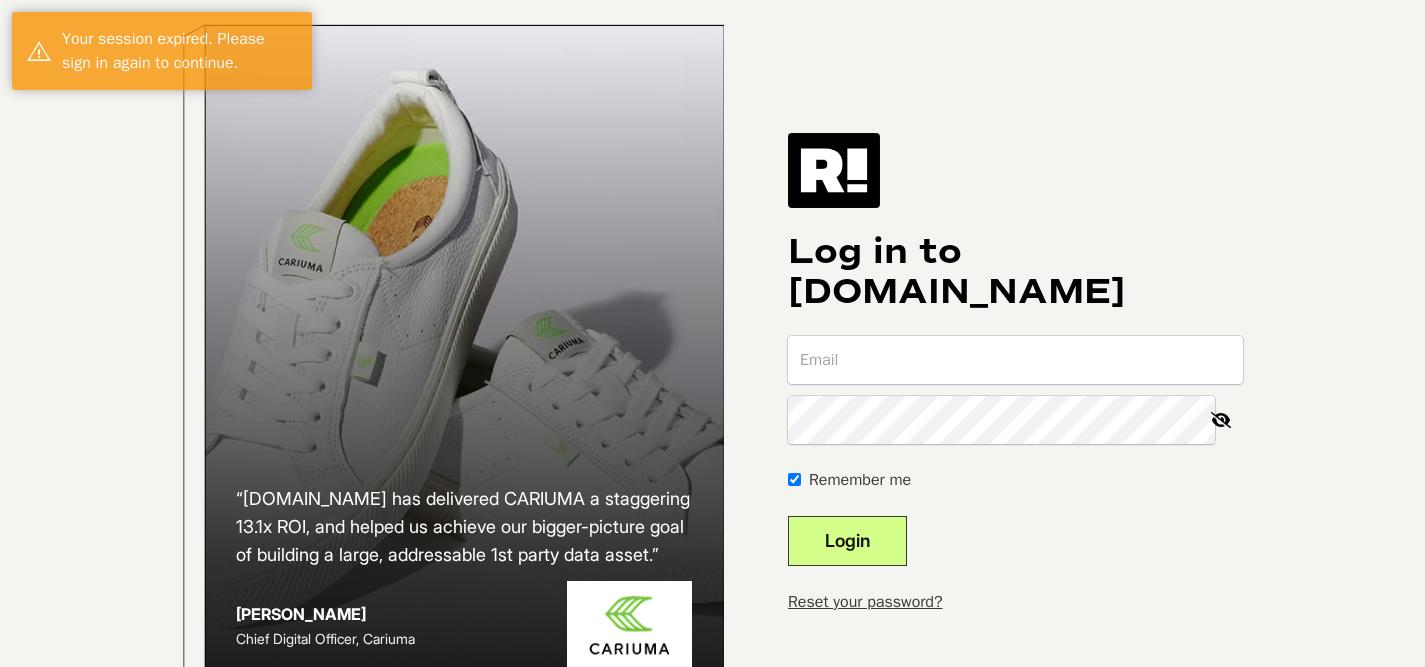 scroll, scrollTop: 0, scrollLeft: 0, axis: both 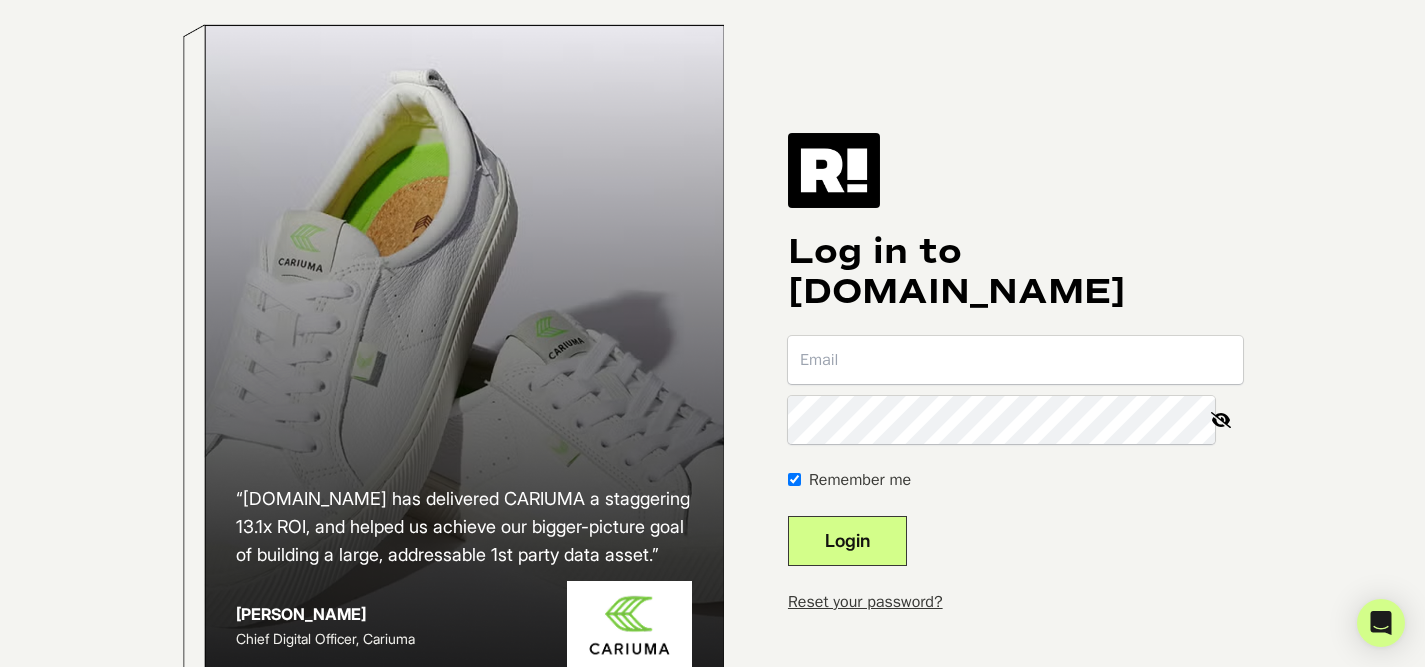 paste on "[PERSON_NAME][EMAIL_ADDRESS][PERSON_NAME][DOMAIN_NAME]" 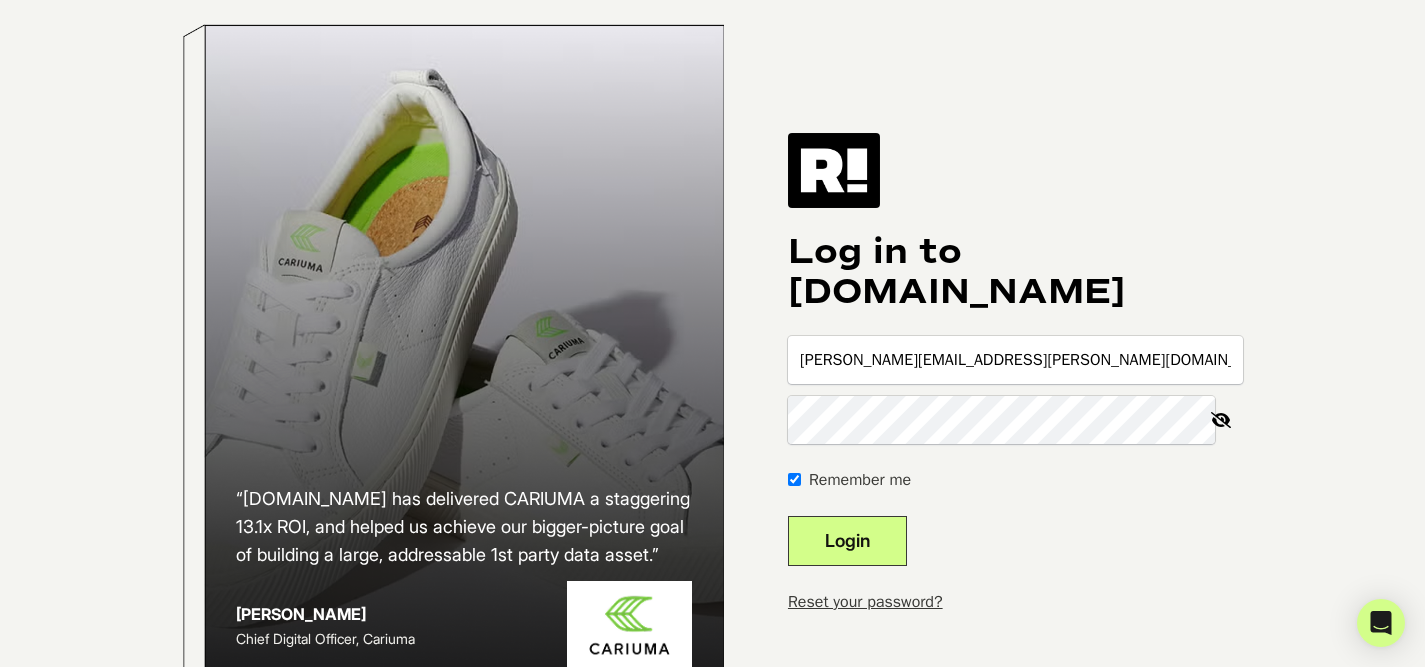 type on "[PERSON_NAME][EMAIL_ADDRESS][PERSON_NAME][DOMAIN_NAME]" 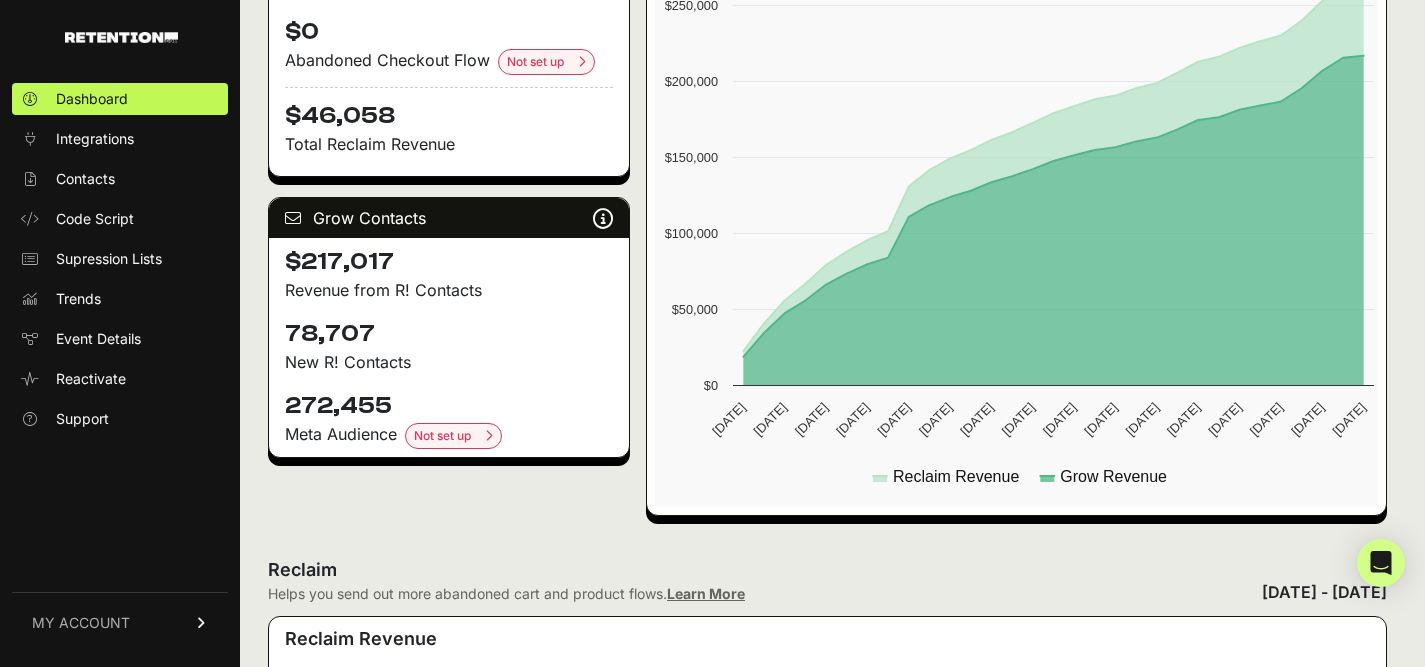 scroll, scrollTop: 0, scrollLeft: 0, axis: both 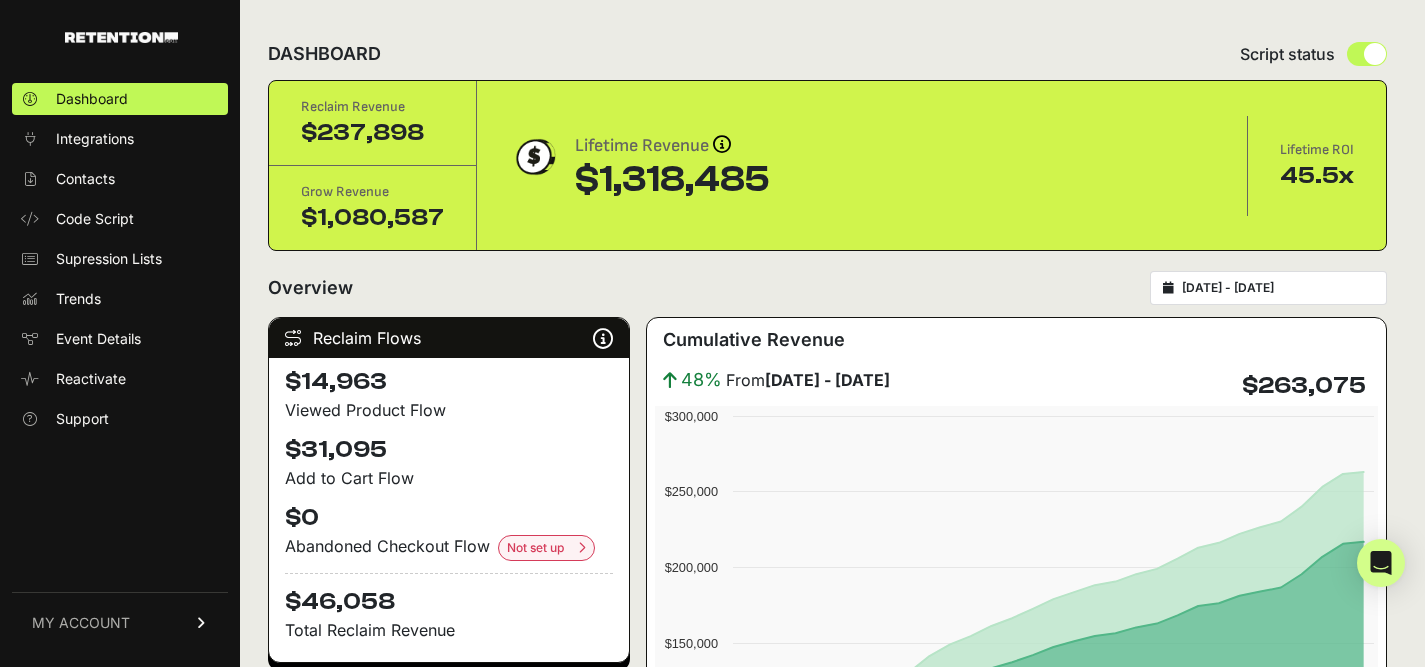click on "2025-06-07 - 2025-07-07" at bounding box center [1278, 288] 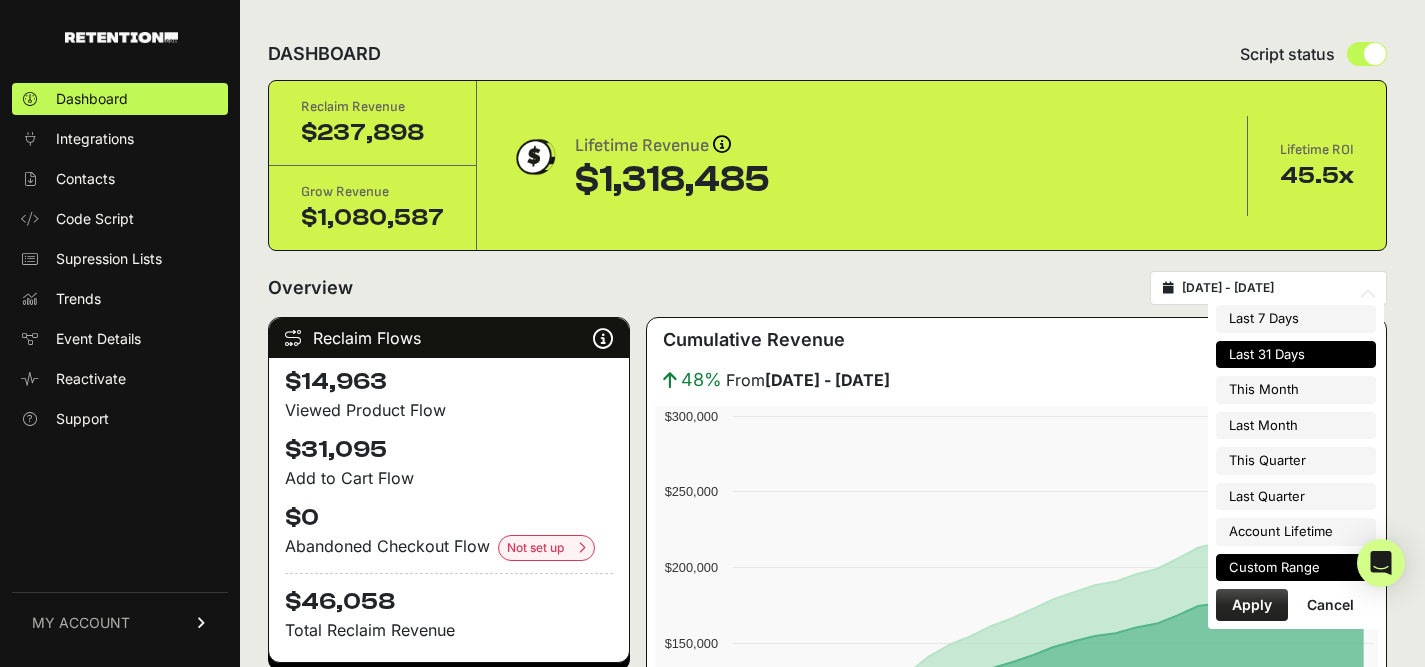 click on "Custom Range" at bounding box center (1296, 568) 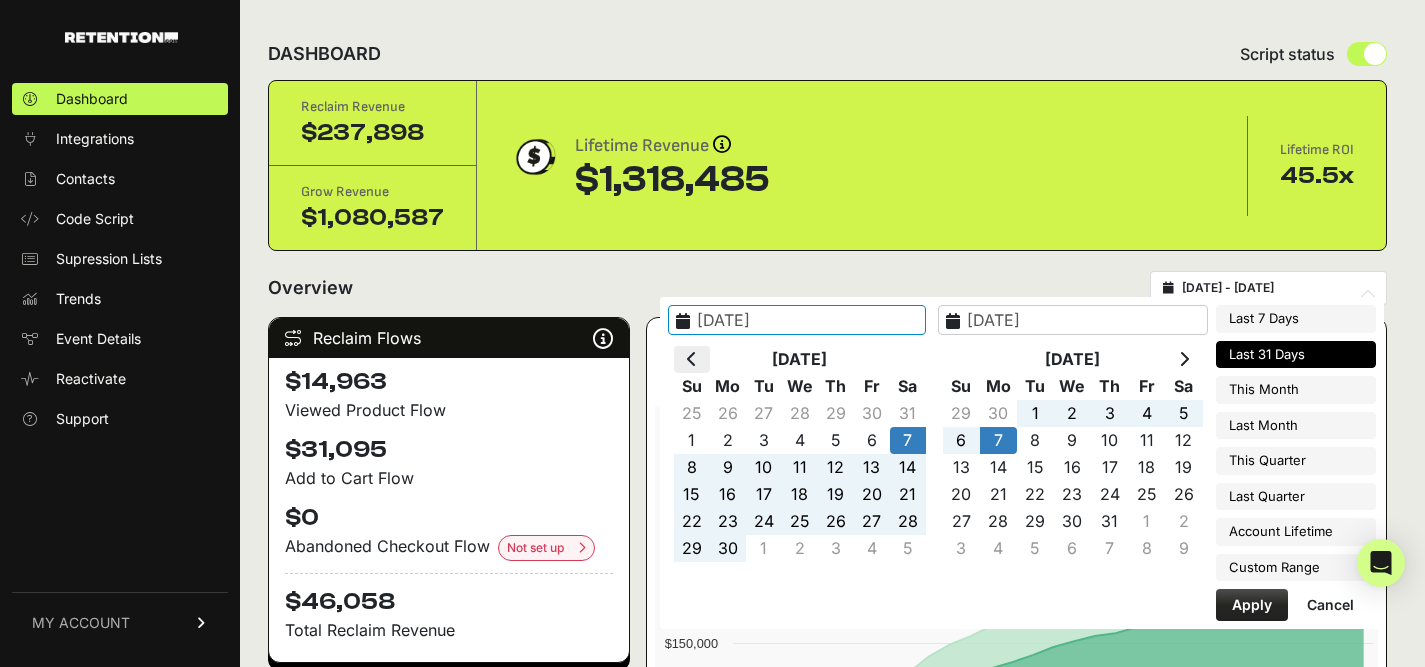click at bounding box center (692, 359) 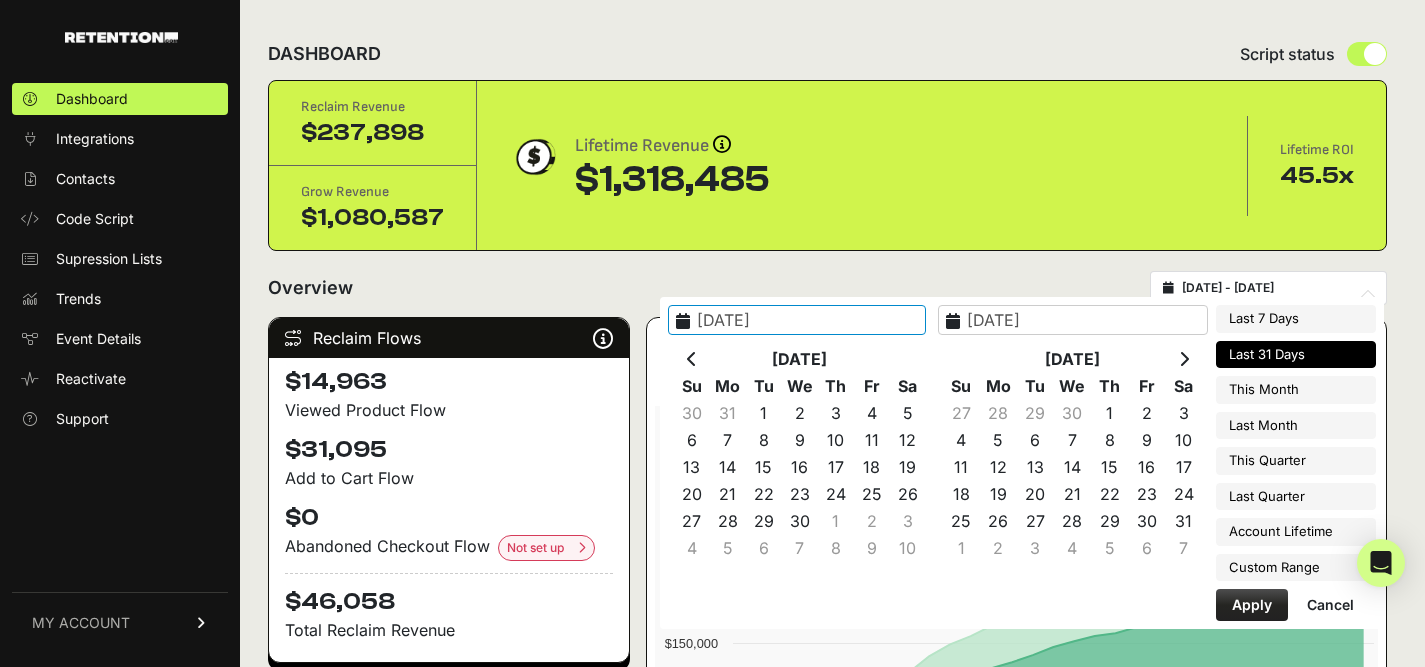 click at bounding box center (692, 359) 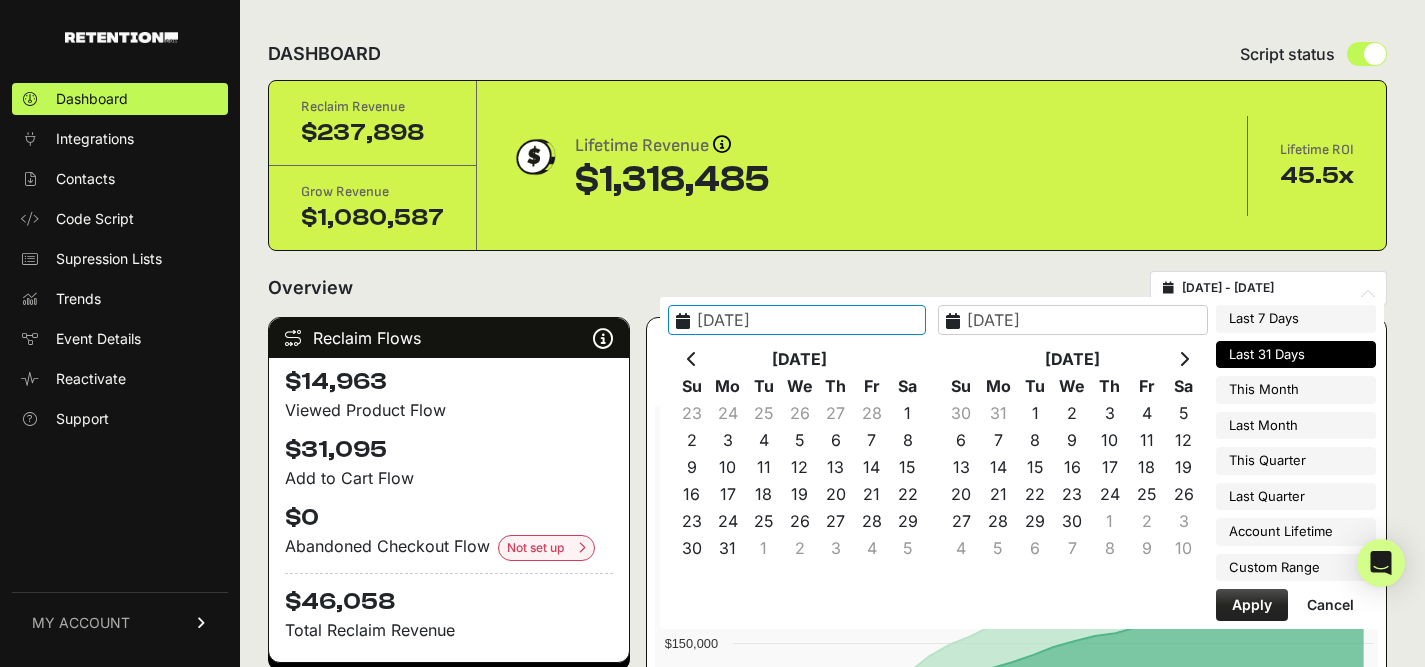 click at bounding box center [692, 359] 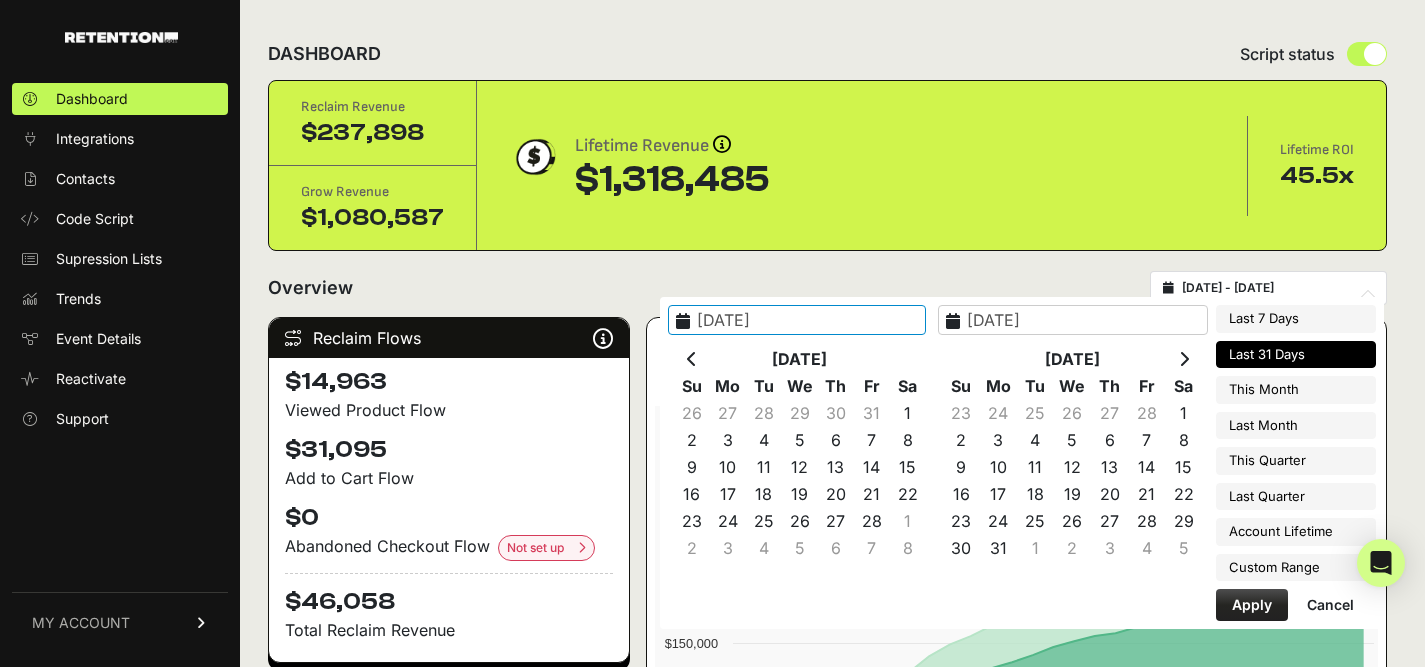 click at bounding box center [692, 359] 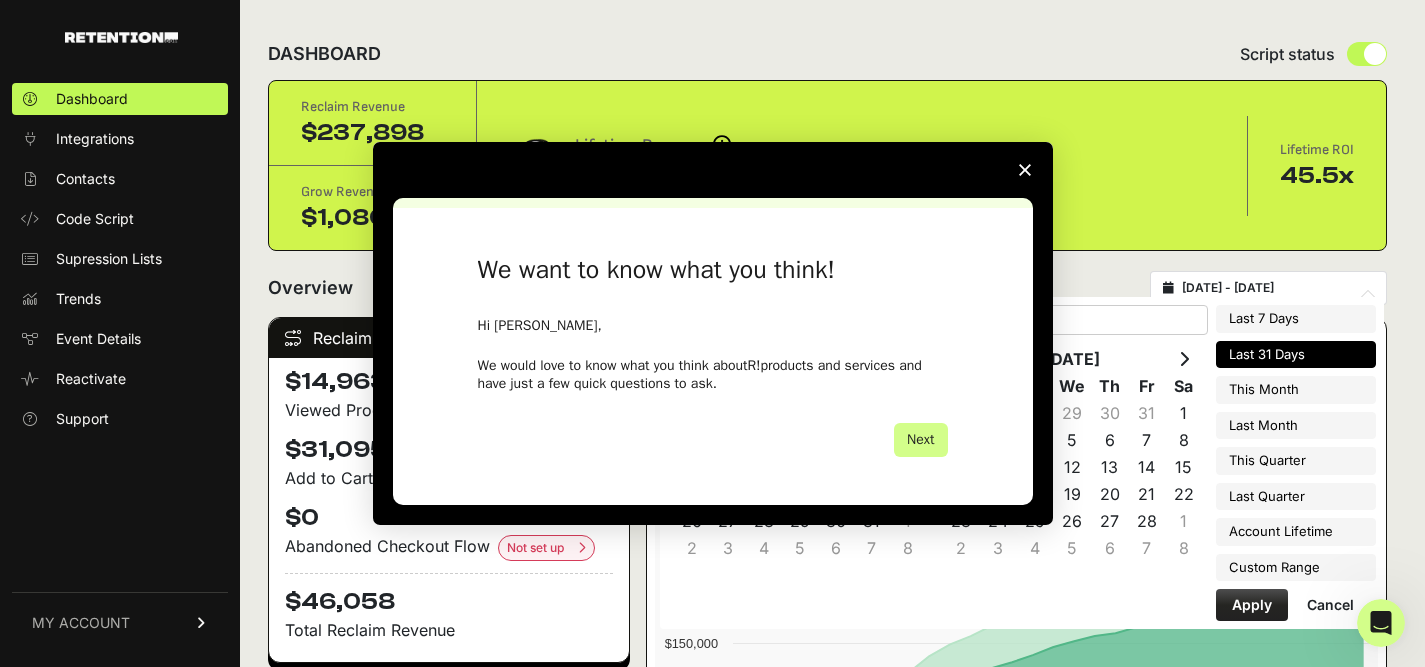 scroll, scrollTop: 0, scrollLeft: 0, axis: both 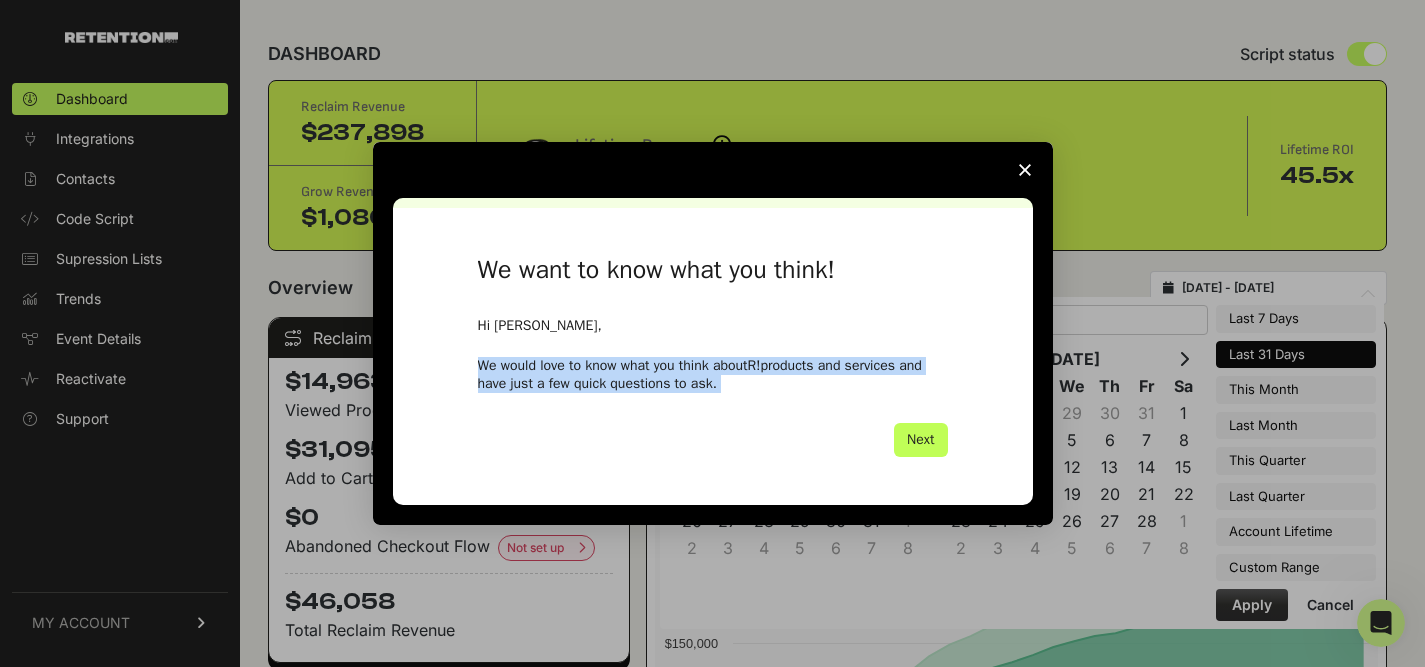 click on "Next" at bounding box center [920, 440] 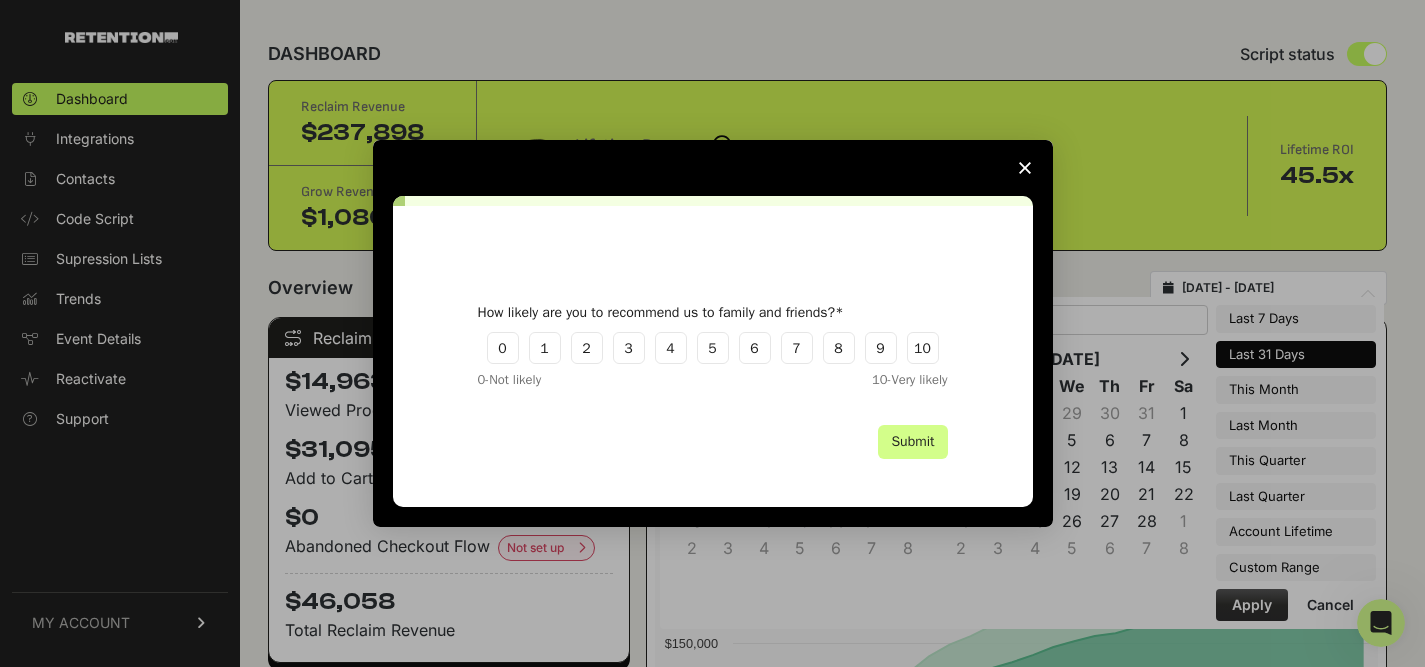 click 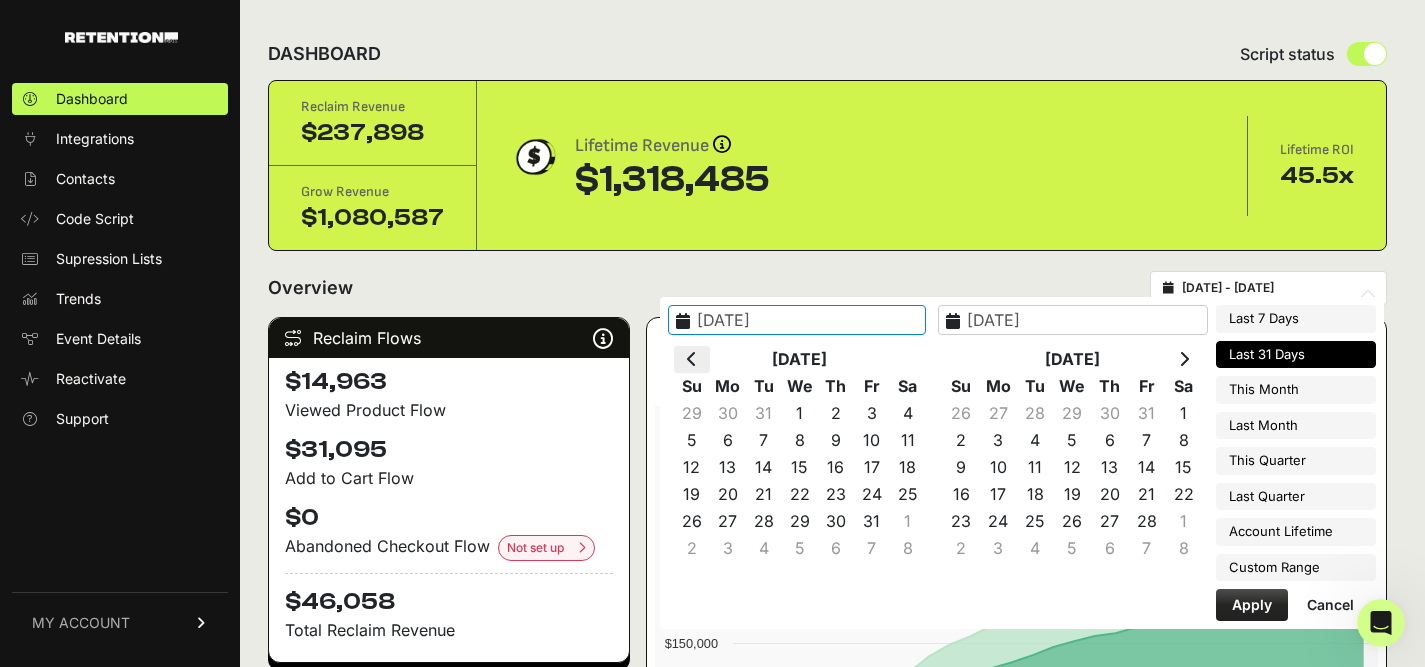 click at bounding box center (692, 359) 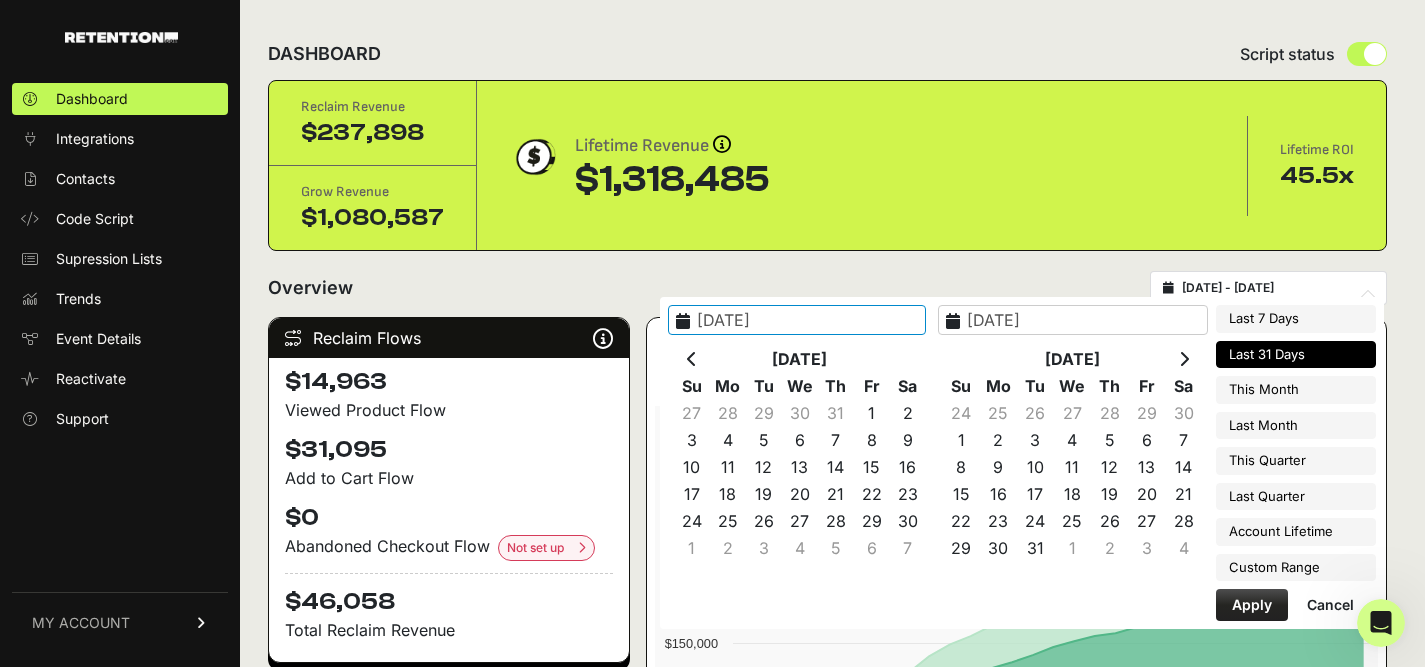 click at bounding box center (692, 359) 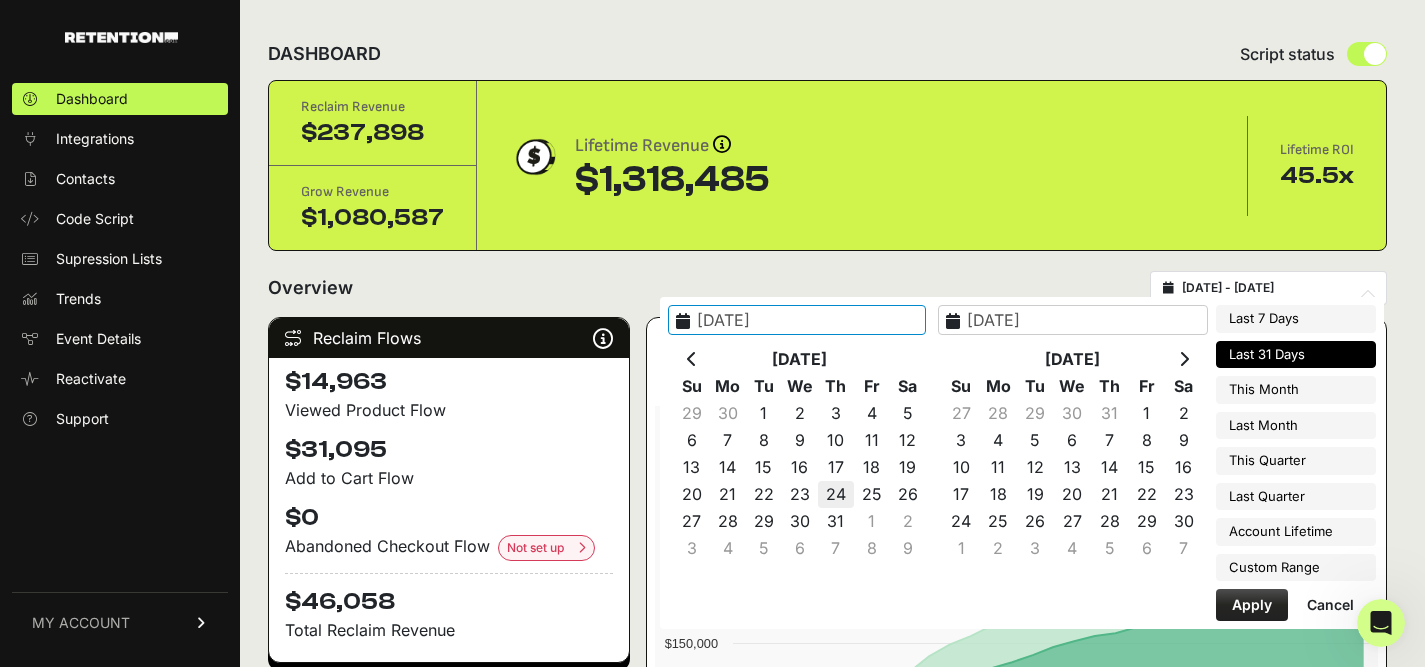 type on "2024-10-24" 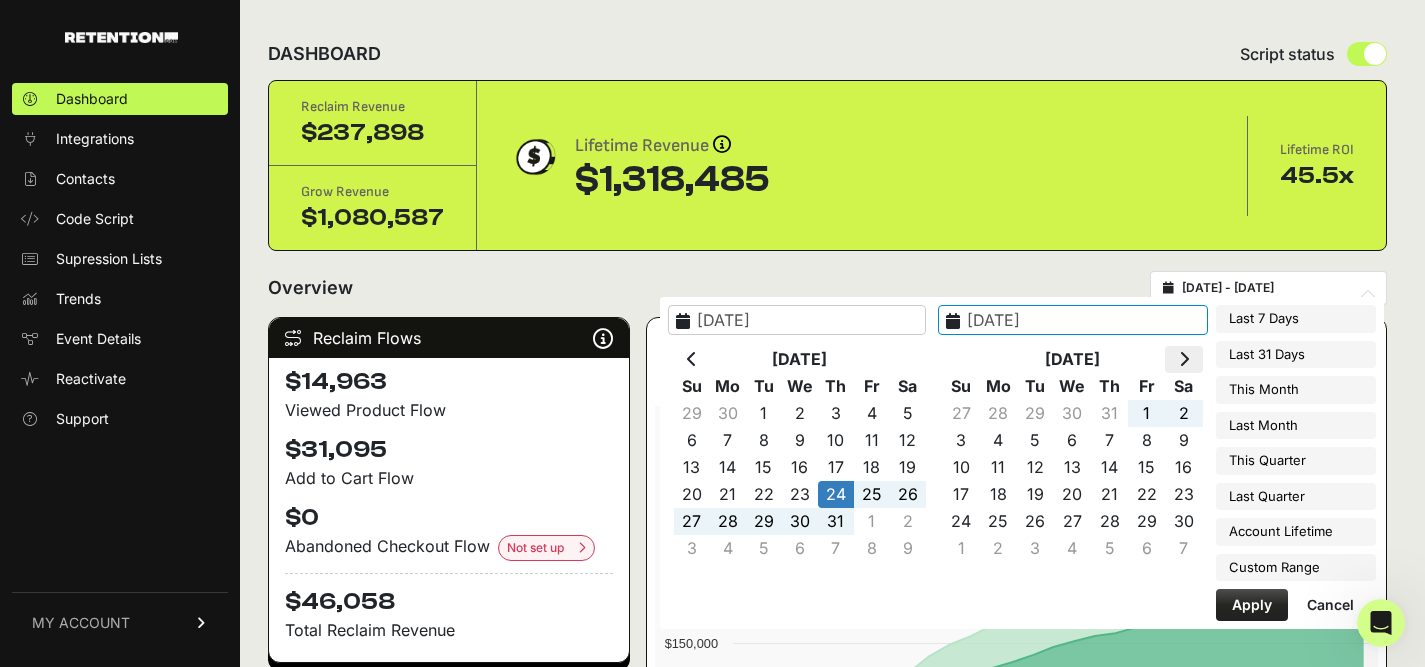 click at bounding box center [1184, 359] 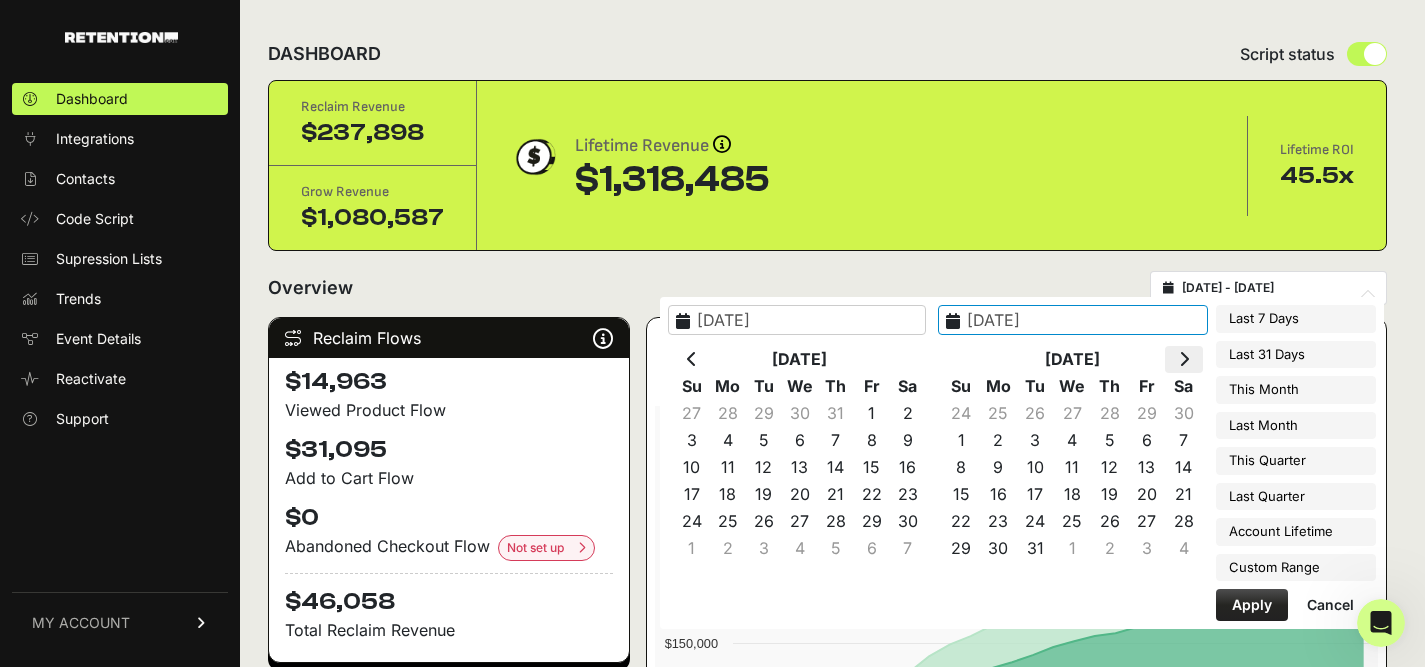 click at bounding box center (1184, 359) 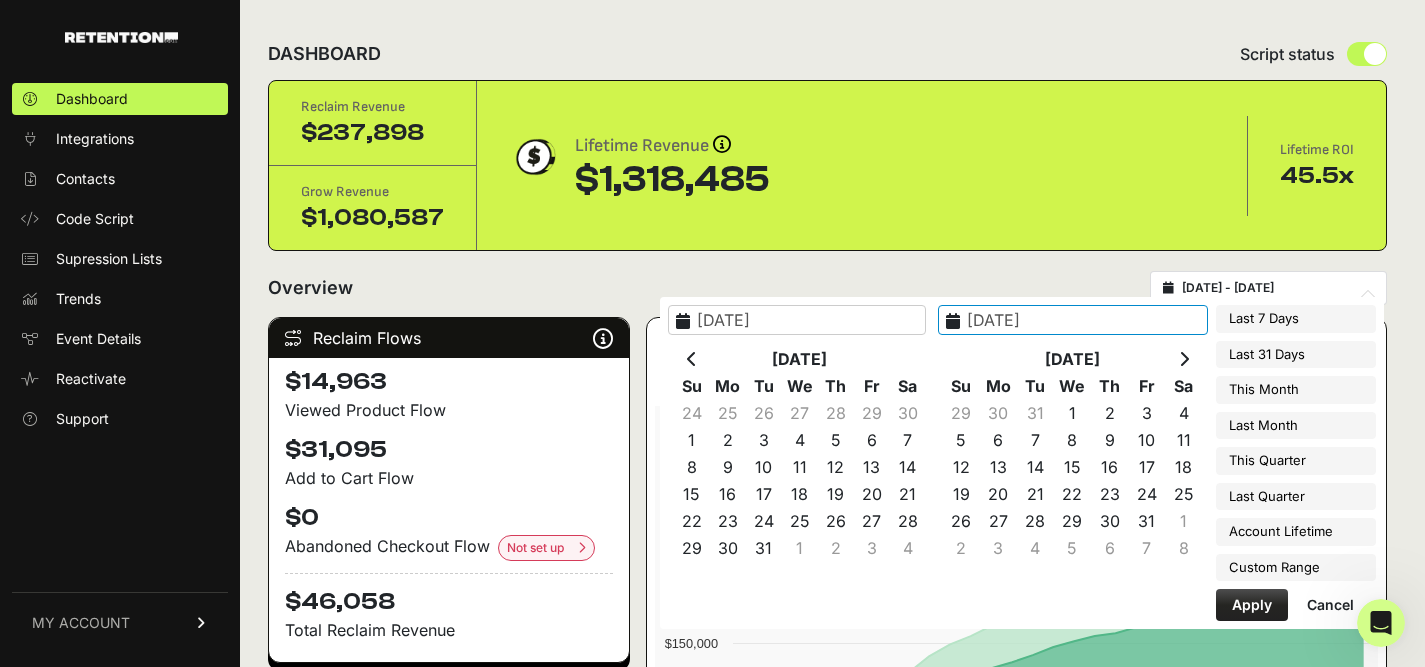 click at bounding box center [1184, 359] 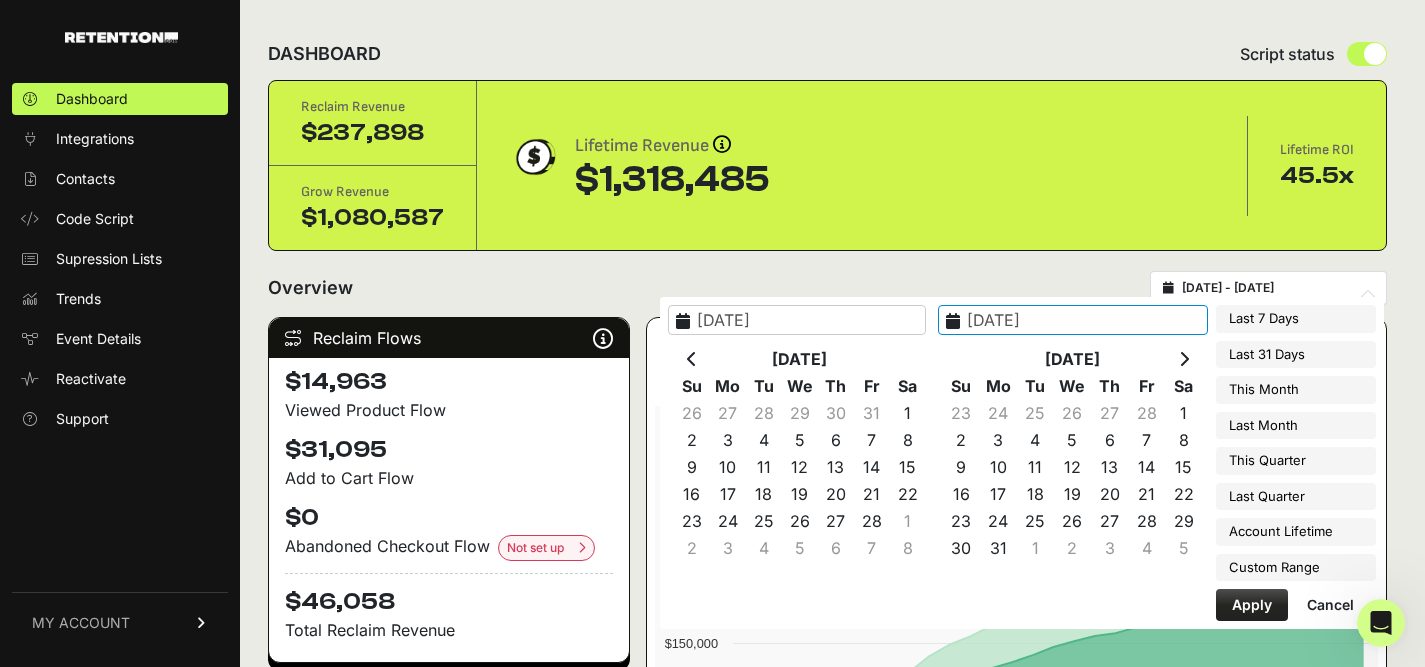 click at bounding box center (1184, 359) 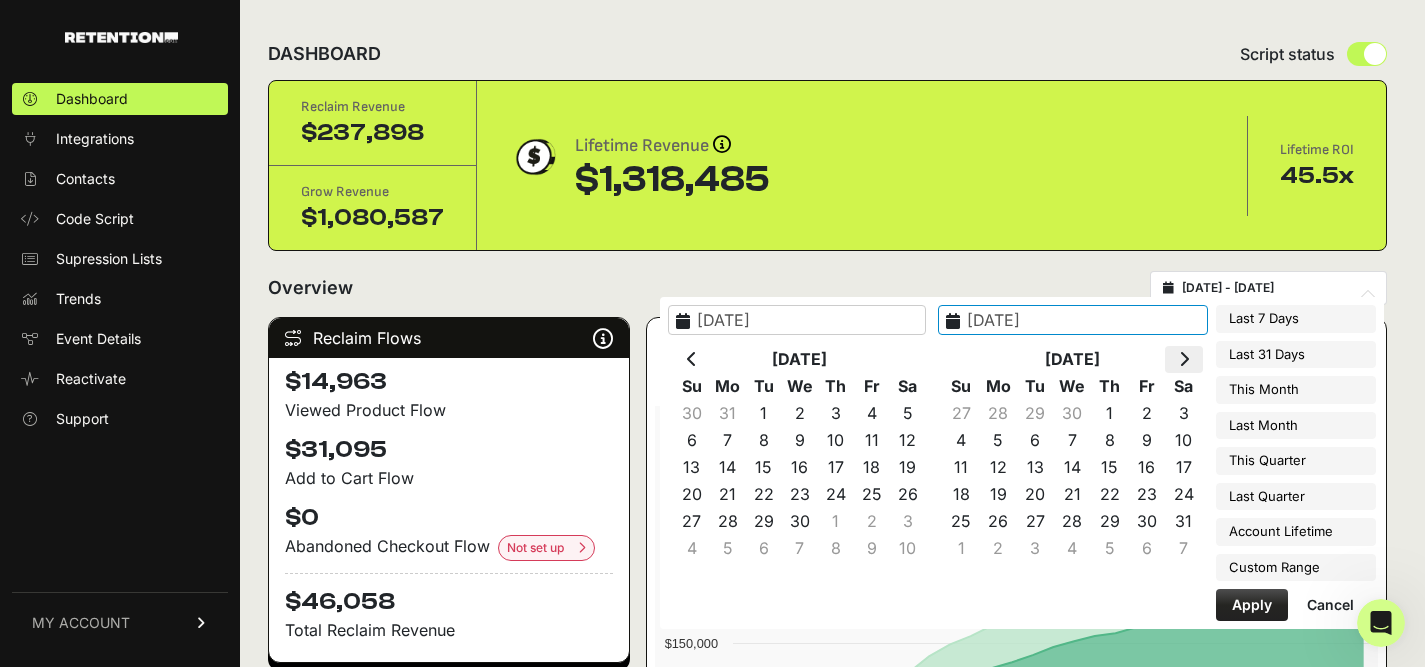click at bounding box center [1184, 359] 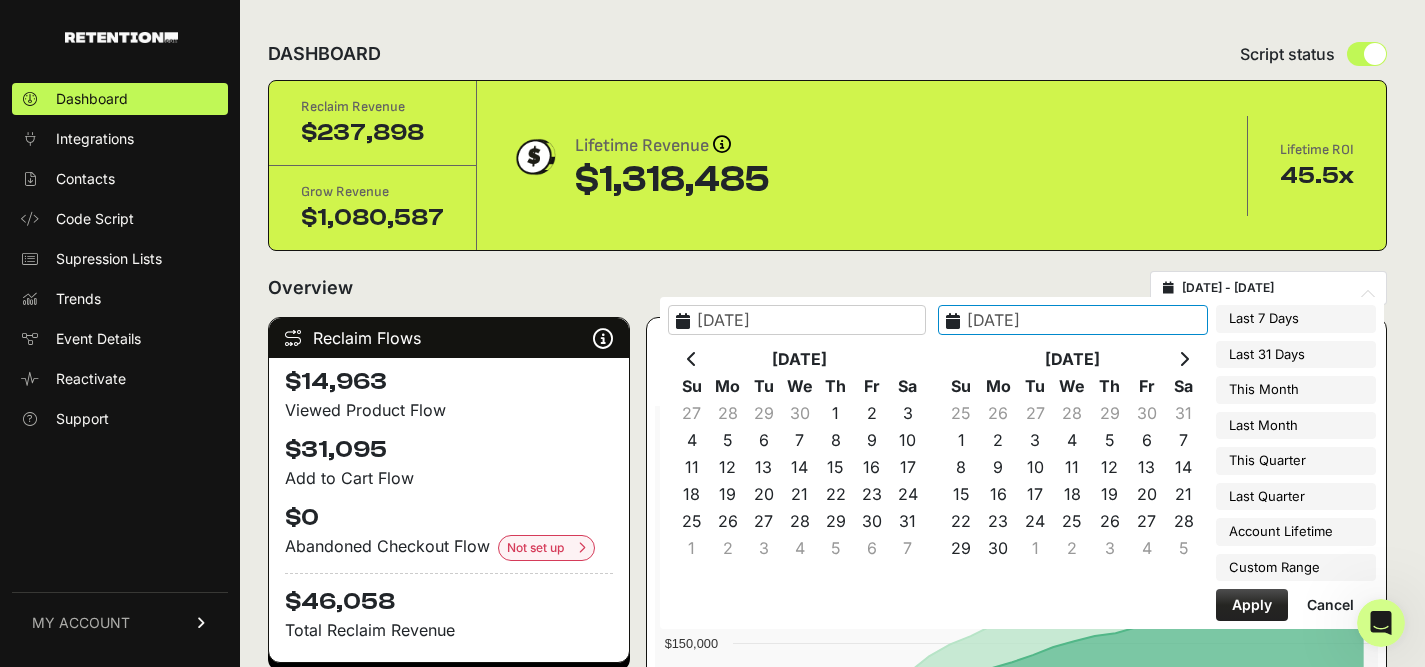 click at bounding box center (1184, 359) 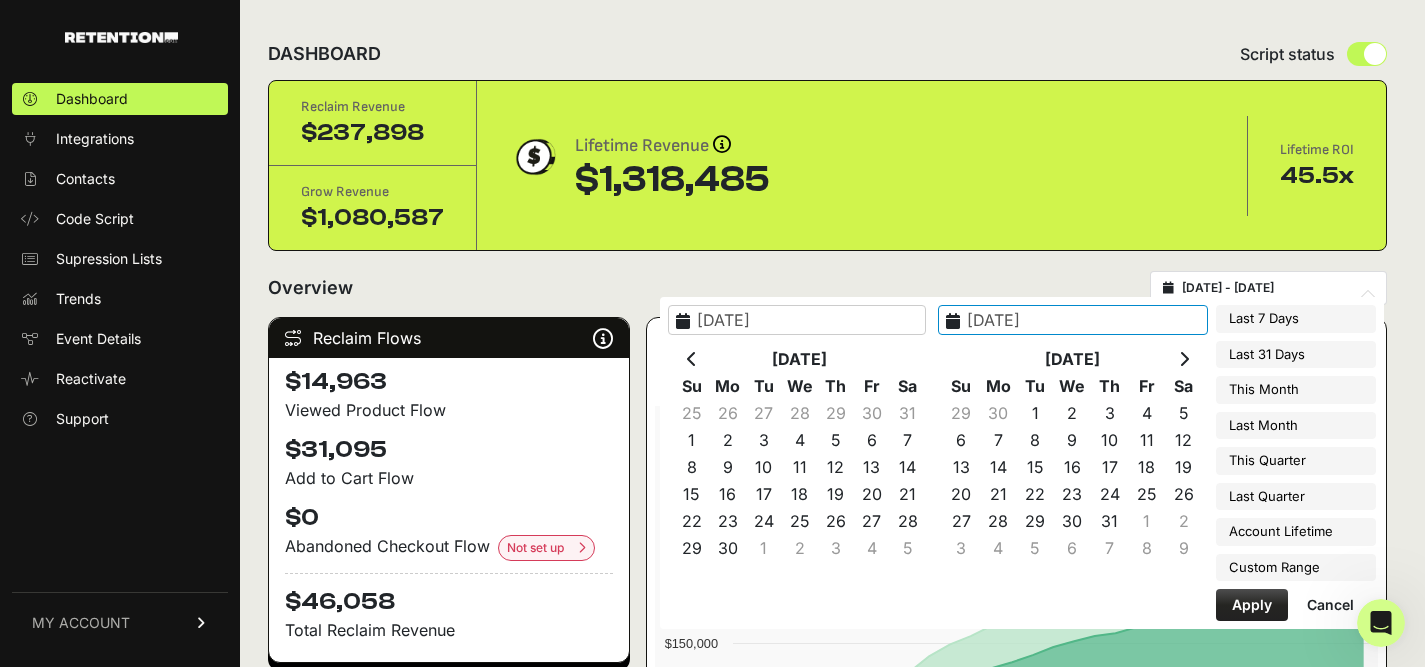 click at bounding box center (1184, 359) 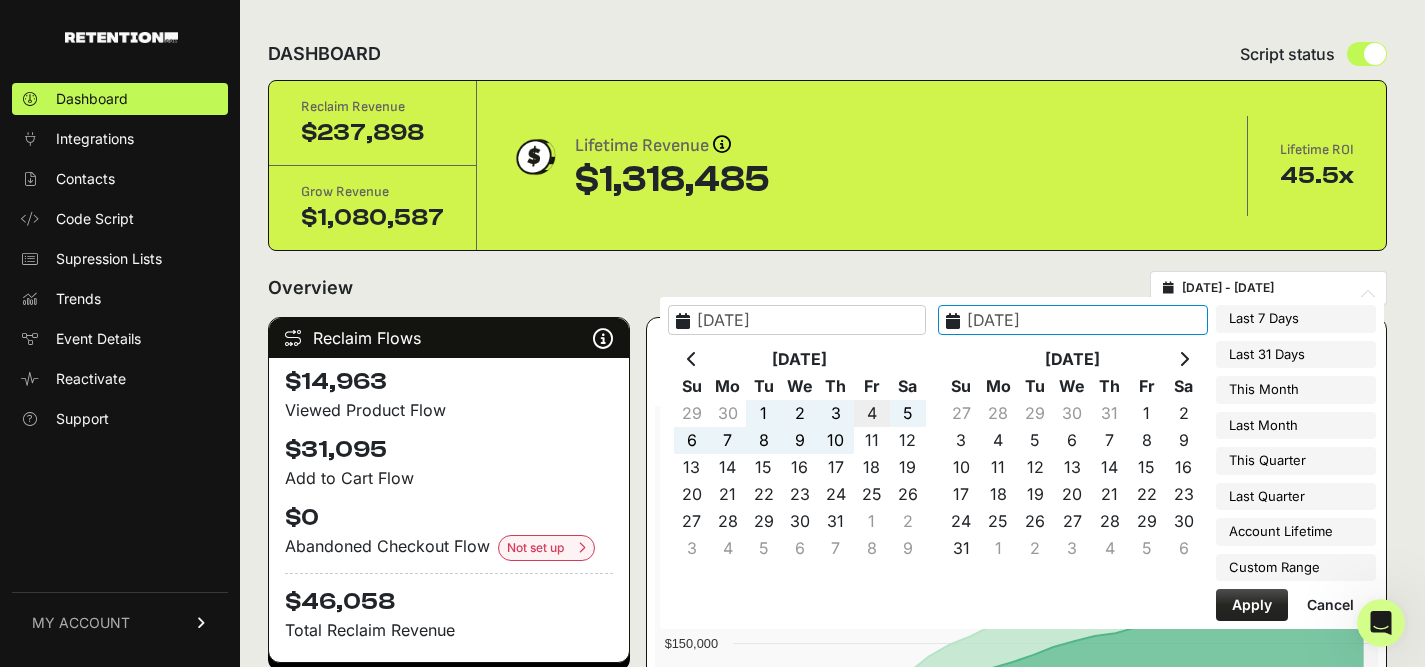 type on "2025-07-04" 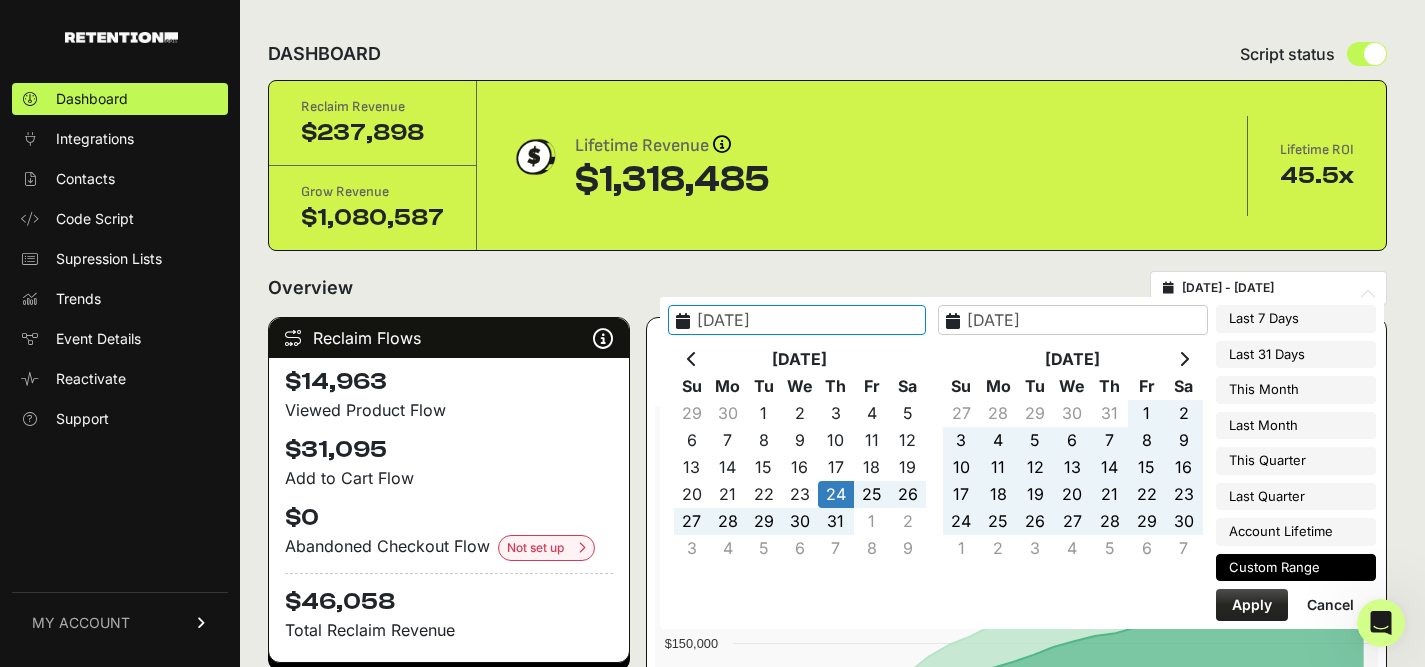 type on "2024-10-24" 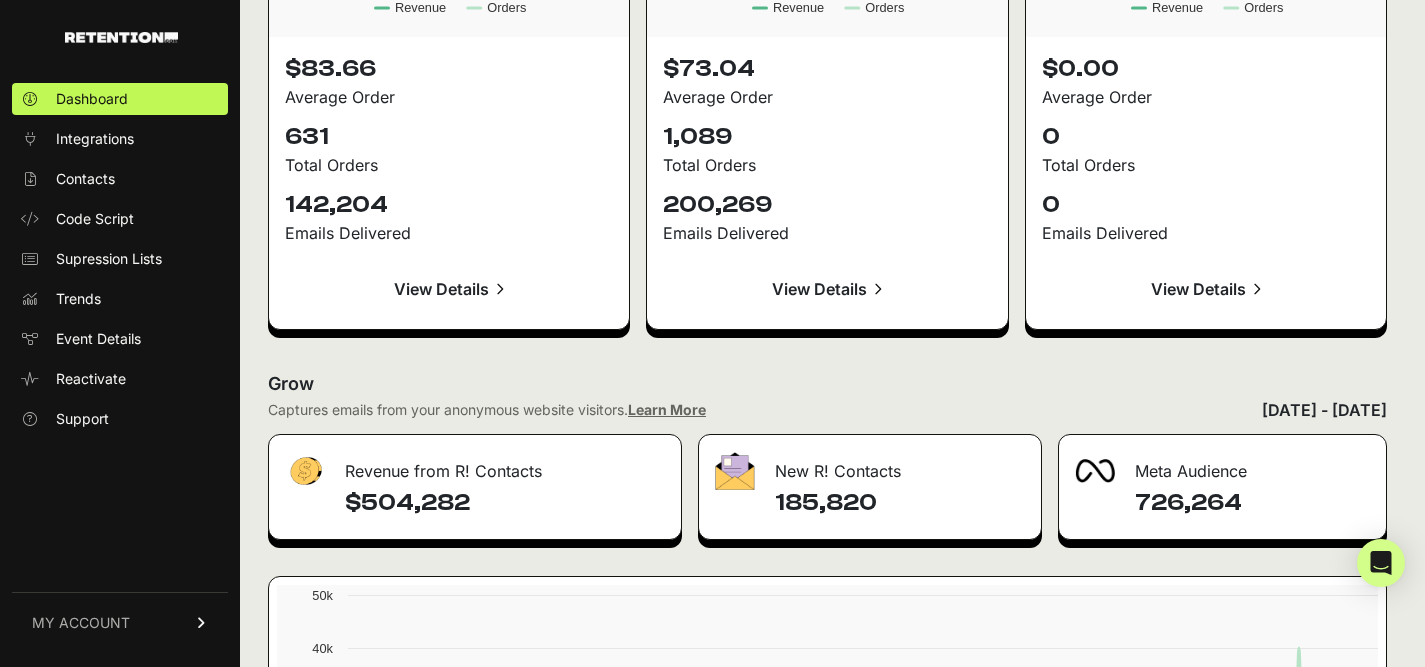 scroll, scrollTop: 2247, scrollLeft: 0, axis: vertical 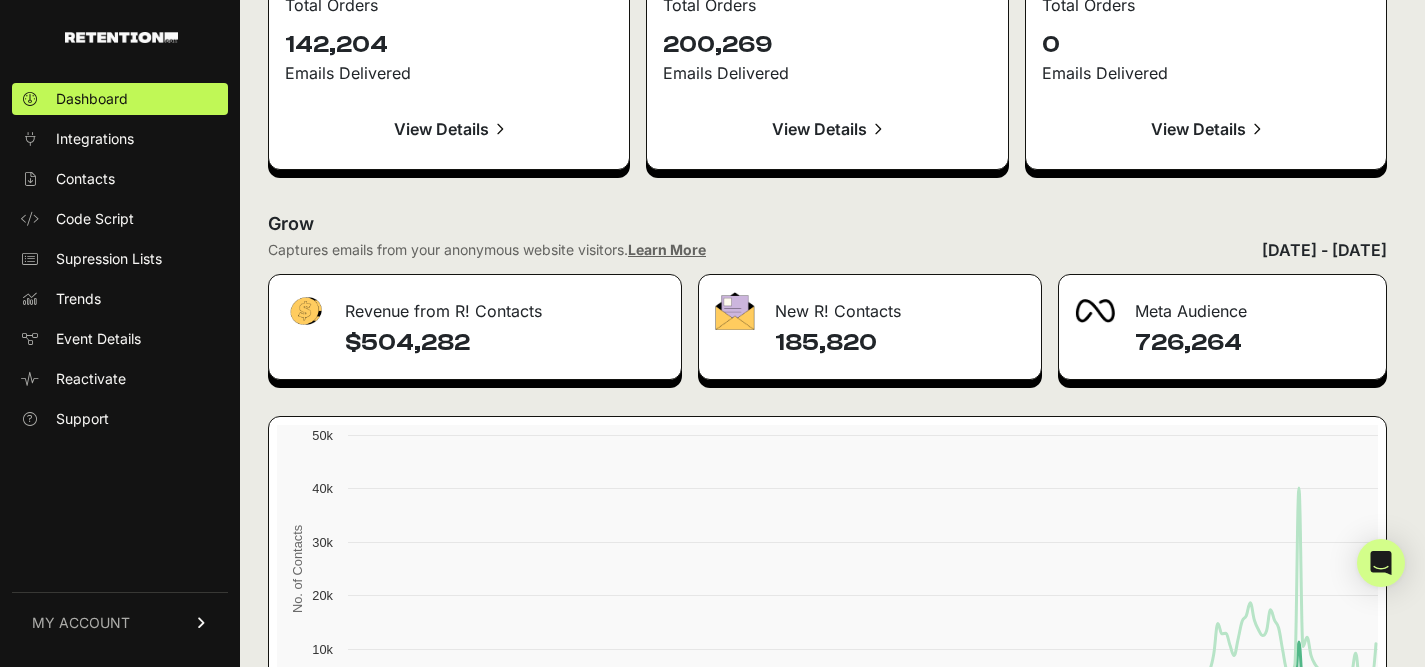click on "Revenue from R! Contacts
$504,282
New R! Contacts
185,820
Meta Audience
726,264
Created with Highcharts 12.3.0 No. of Contacts Meta Audience New R! Contacts 10/24/24 10/31/24 11/07/24 11/14/24 11/21/24 11/28/24 12/05/24 12/12/24 12/19/24 12/26/24 01/02/25 01/09/25 01/16/25 01/23/25 01/30/25 02/06/25 02/13/25 02/20/25 02/27/25 03/06/25 03/13/25 03/20/25 03/27/25 04/03/25 04/10/25 04/17/25 04/24/25 05/01/25 05/08/25 05/15/25 05/22/25 05/29/25 06/05/25 06/12/25 06/19/25 06/26/25 07/03/25 0 10k 20k 30k 40k 50k" at bounding box center (827, 554) 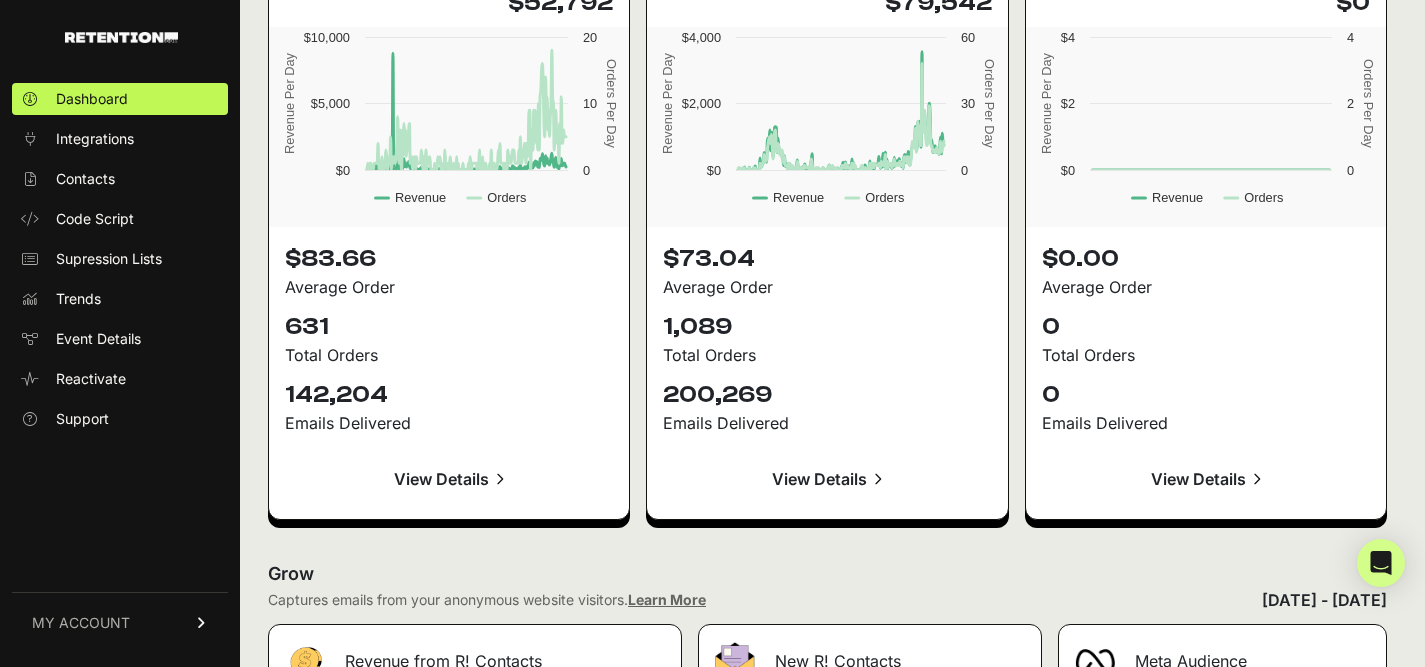 scroll, scrollTop: 1746, scrollLeft: 0, axis: vertical 